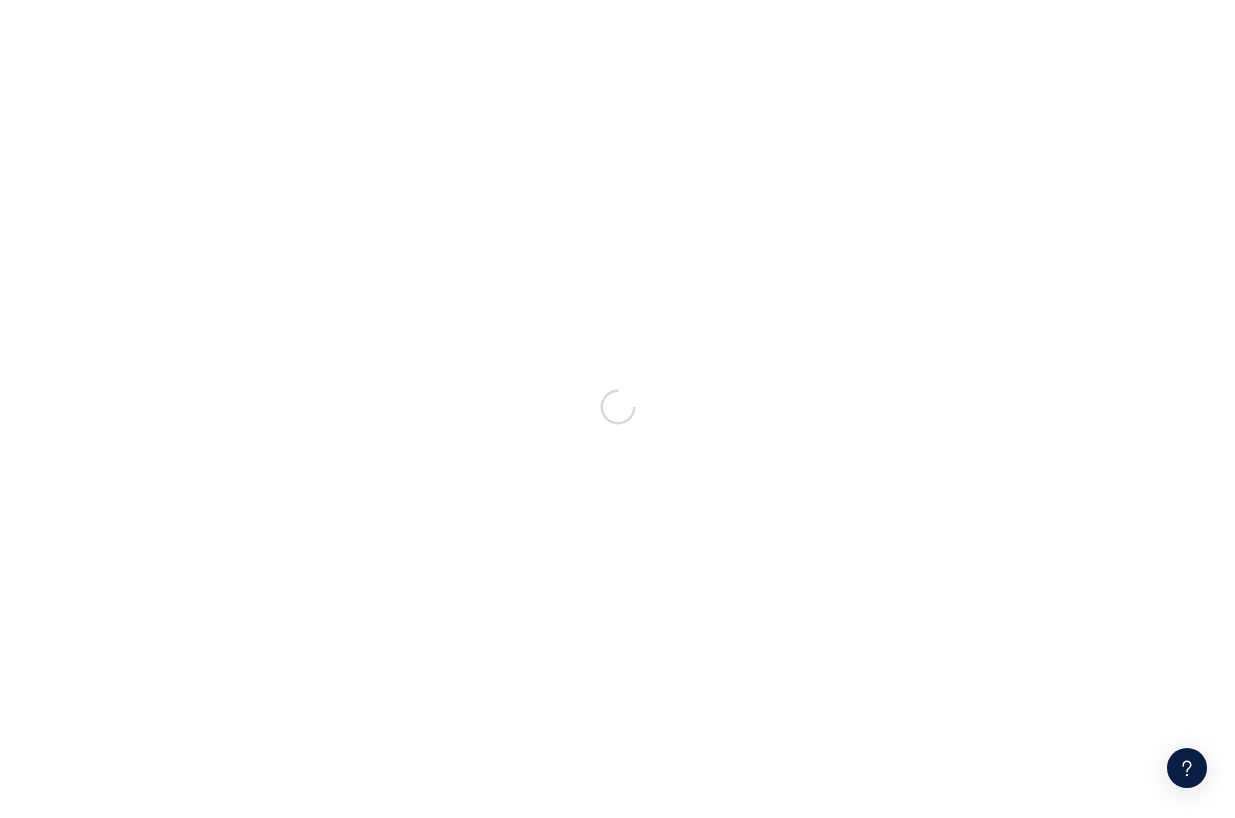 scroll, scrollTop: 0, scrollLeft: 0, axis: both 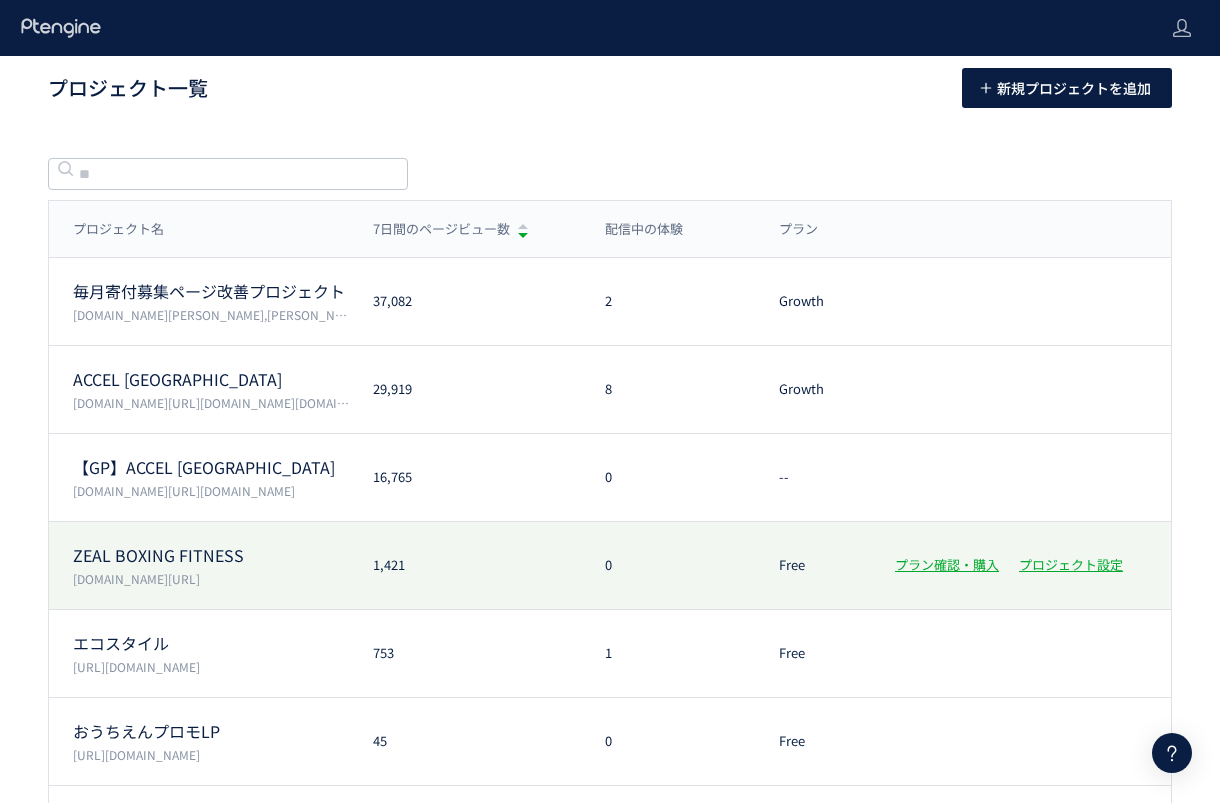 click on "ZEAL BOXING FITNESS" 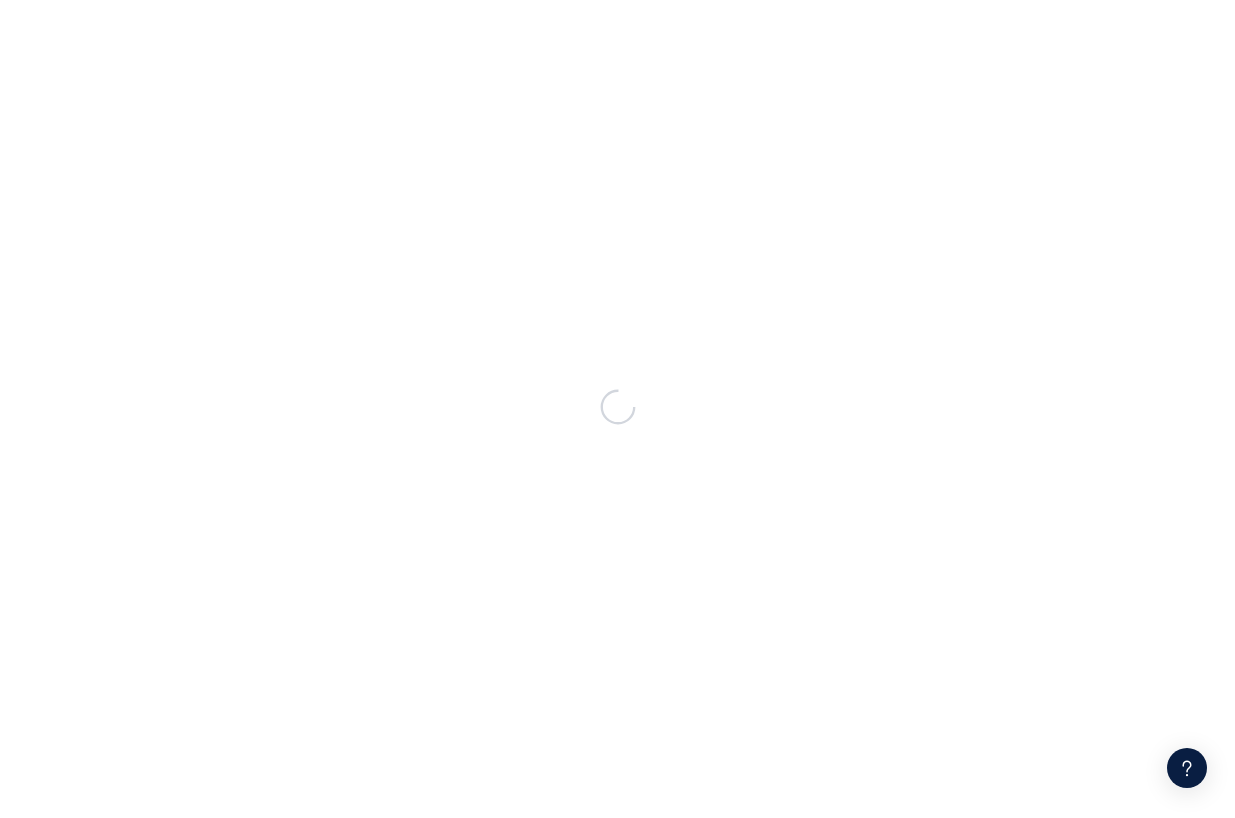 scroll, scrollTop: 0, scrollLeft: 0, axis: both 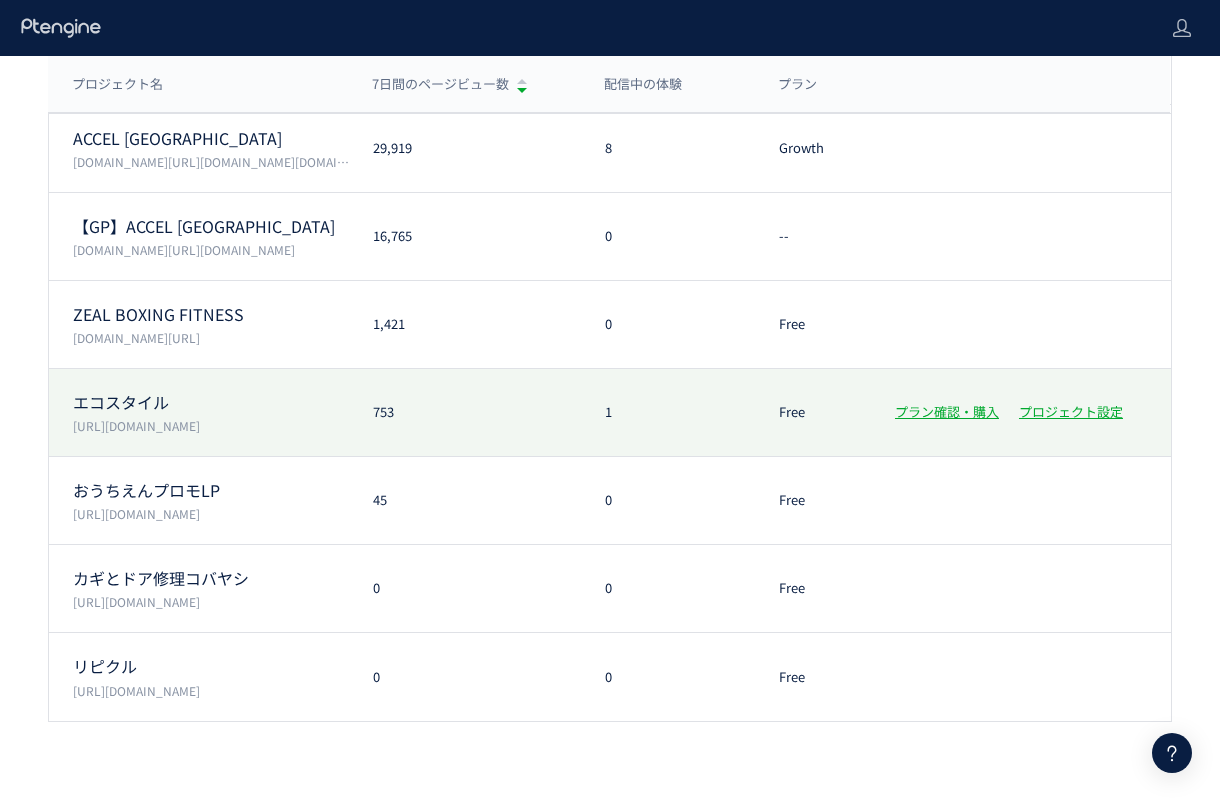 click on "エコスタイル  [URL][DOMAIN_NAME] 753 1 Free プラン確認・購入 プロジェクト設定" 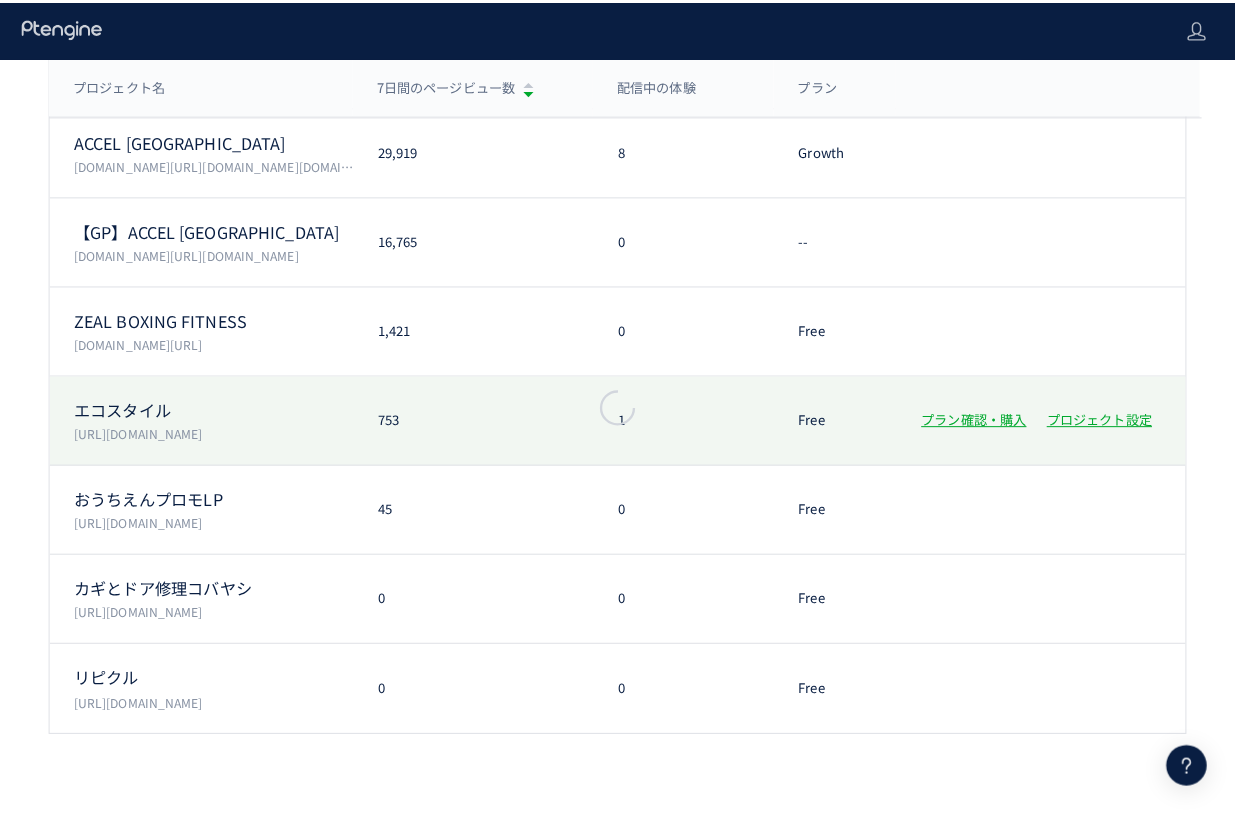 scroll, scrollTop: 226, scrollLeft: 0, axis: vertical 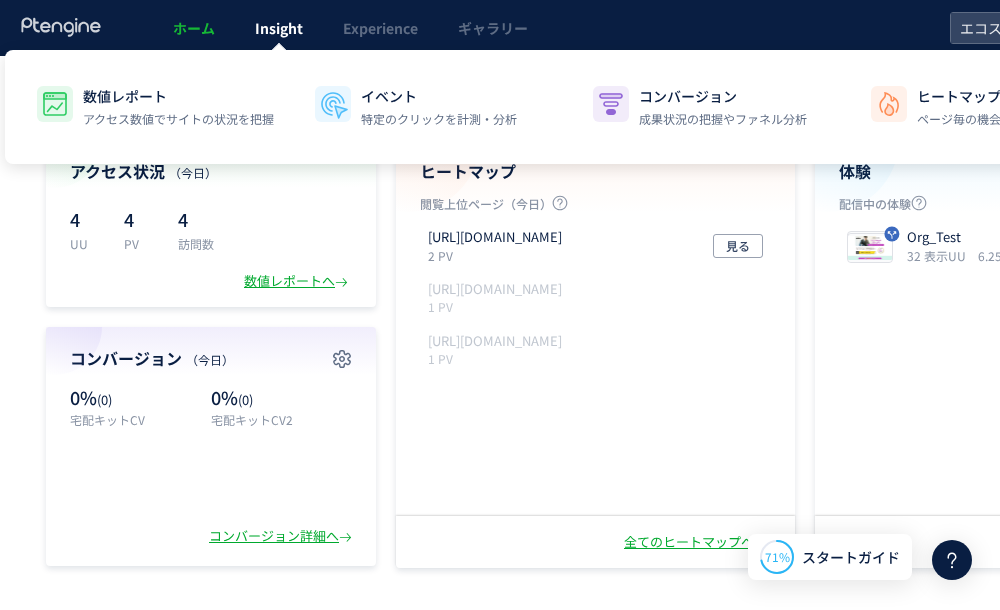 click on "Insight" at bounding box center [279, 28] 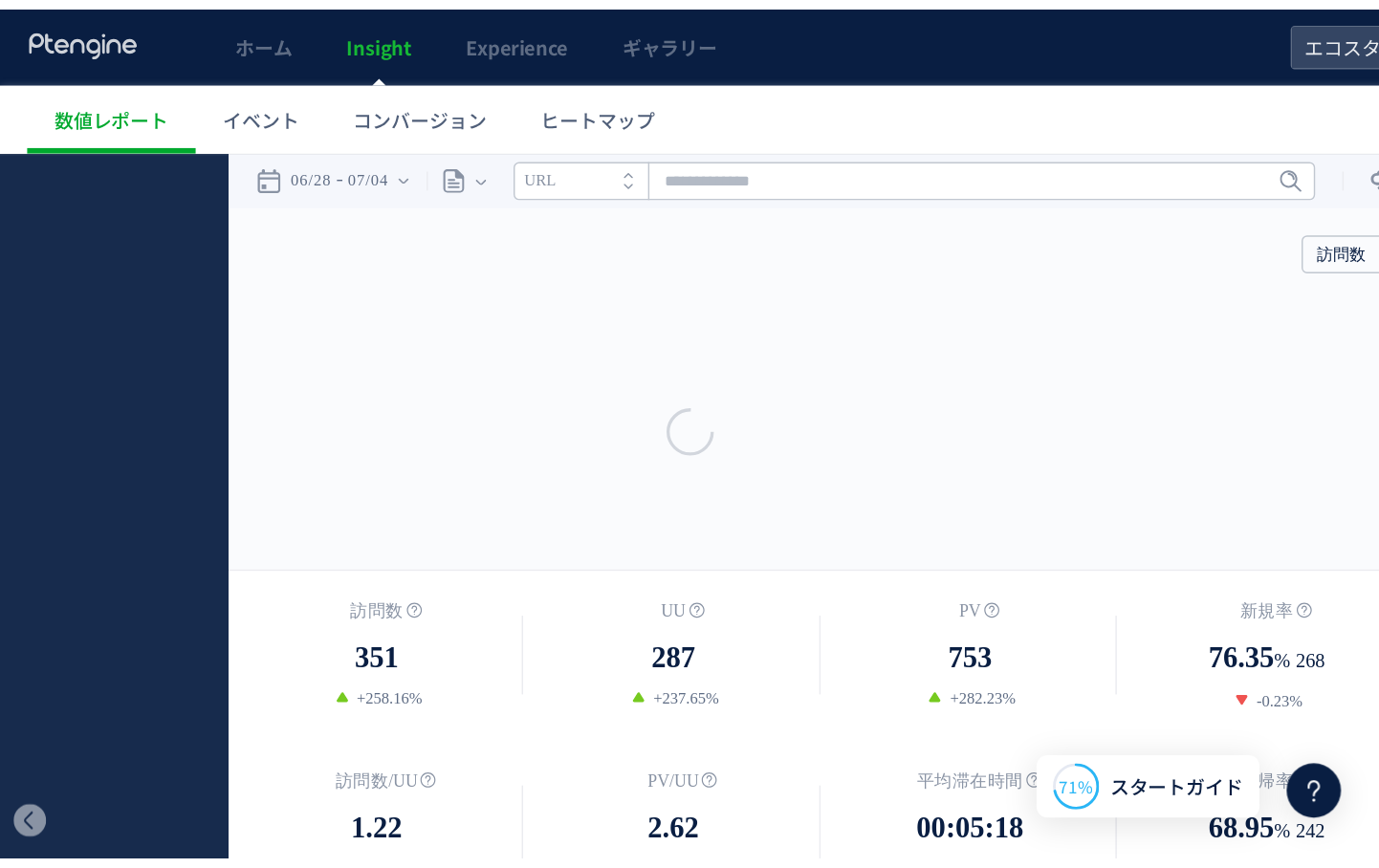 scroll, scrollTop: 0, scrollLeft: 0, axis: both 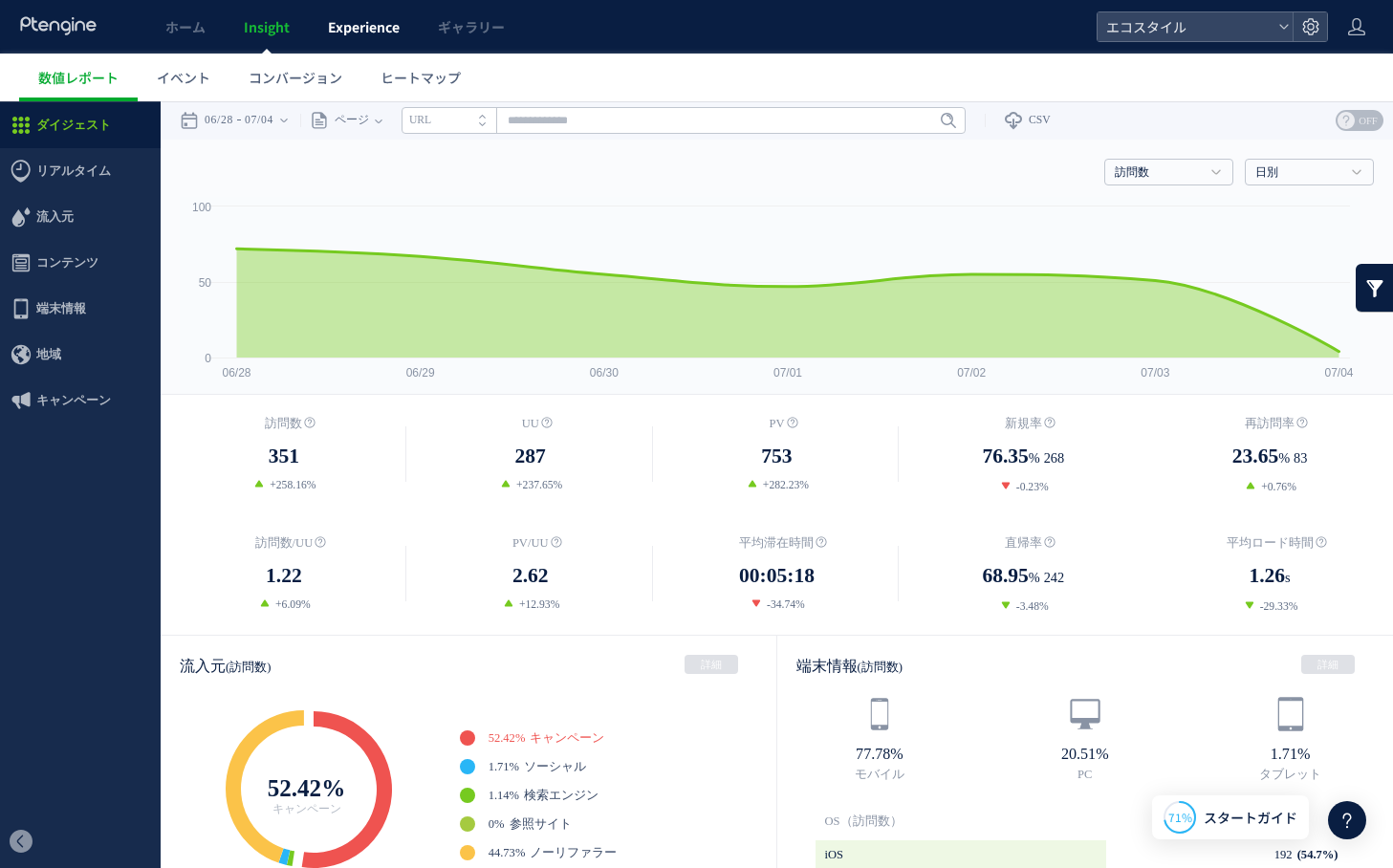 click on "Experience" at bounding box center [363, 27] 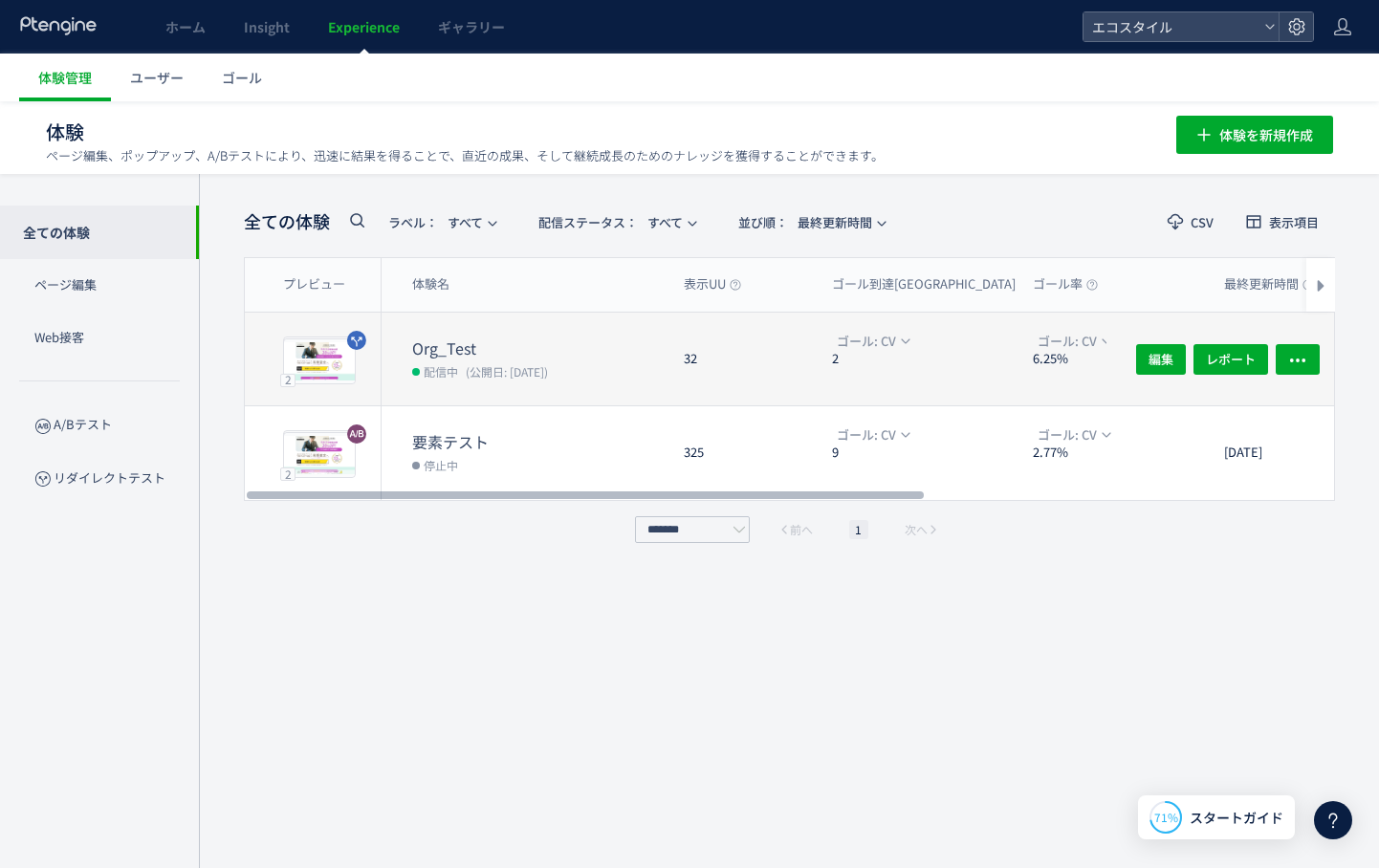 click on "32" 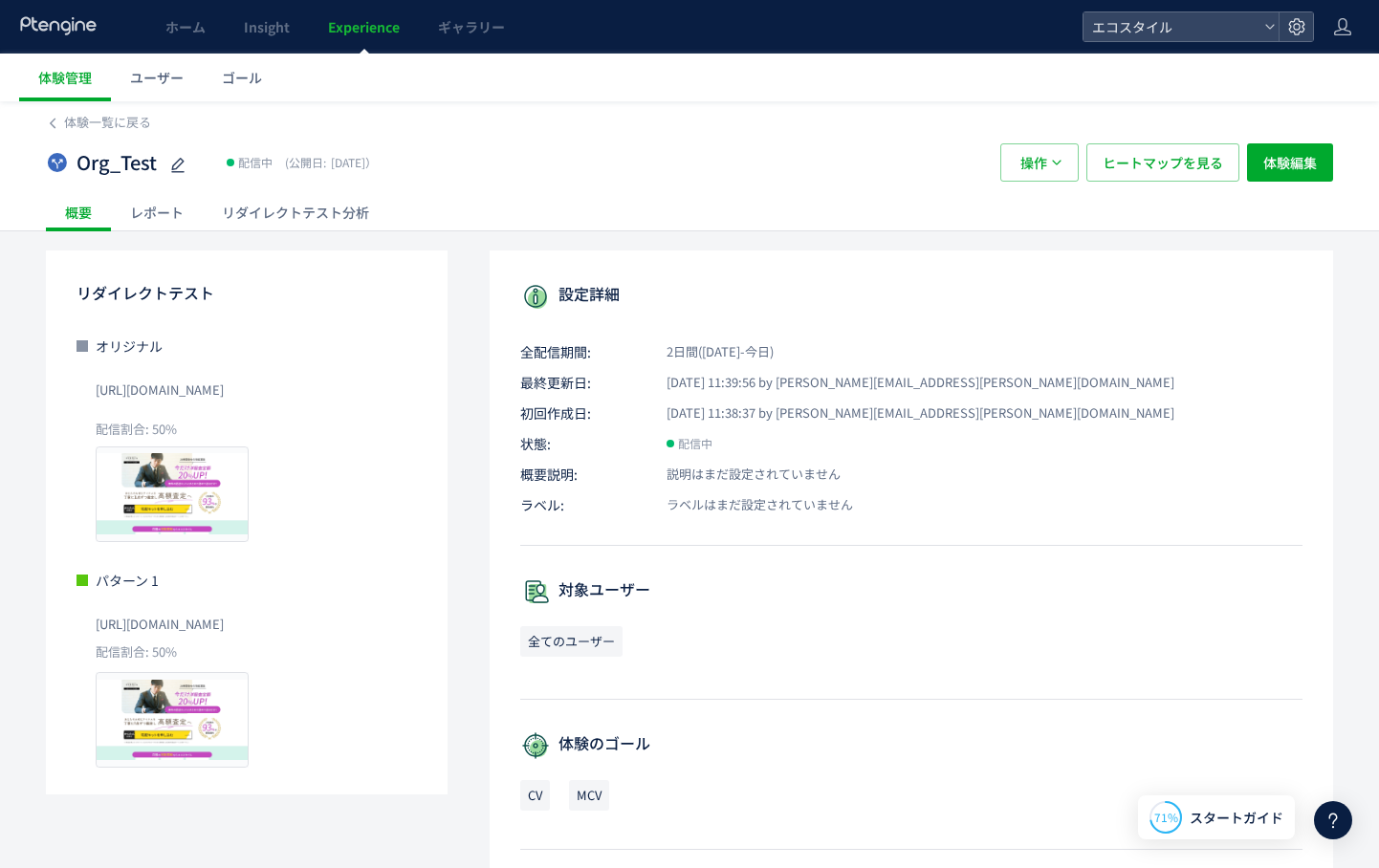click on "リダイレクトテスト分析" 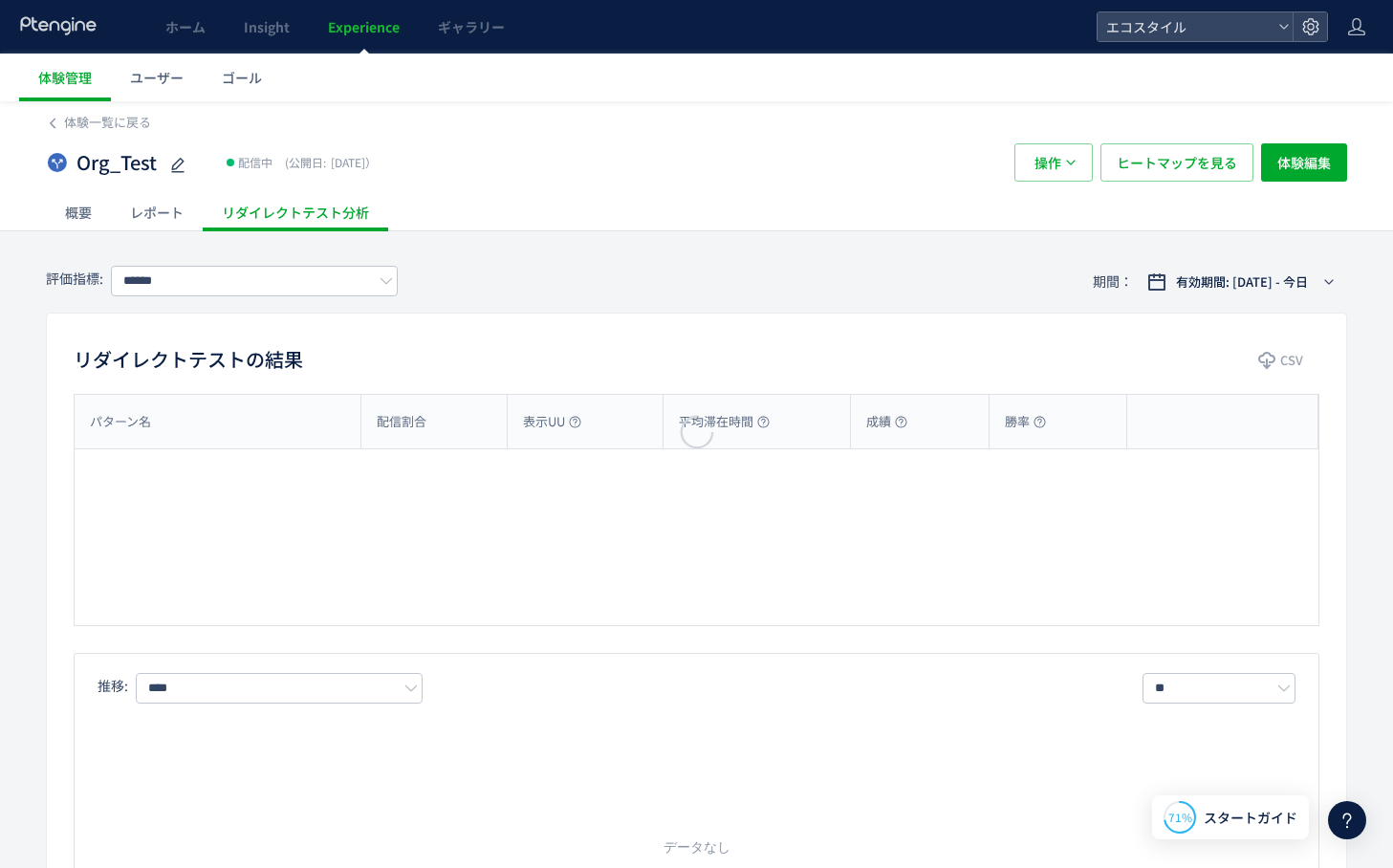 type on "**" 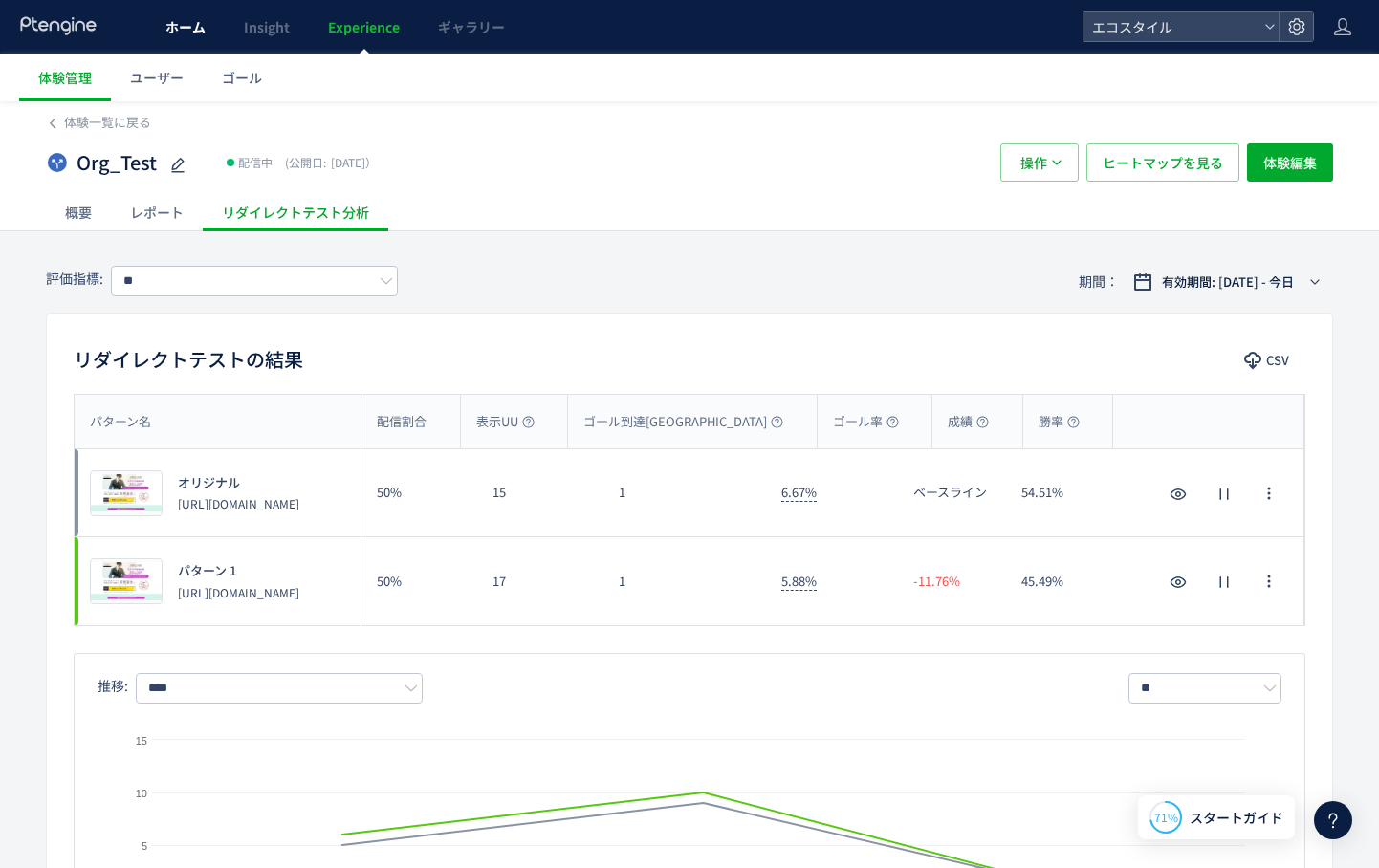 click on "ホーム" at bounding box center (186, 27) 